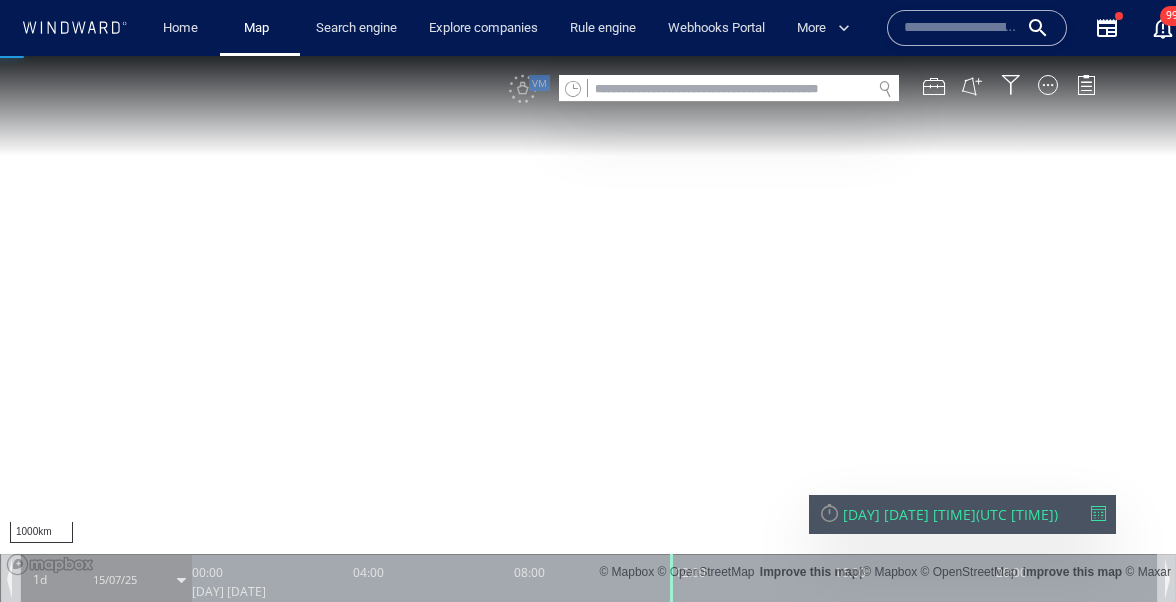 scroll, scrollTop: 0, scrollLeft: 0, axis: both 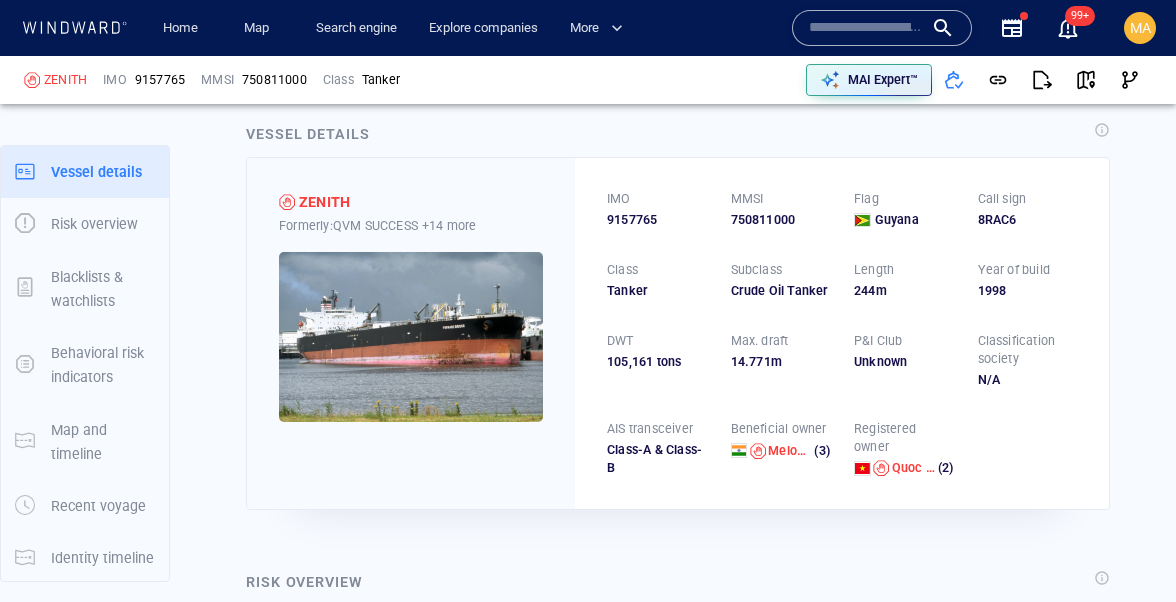 click on "1998" at bounding box center (1028, 291) 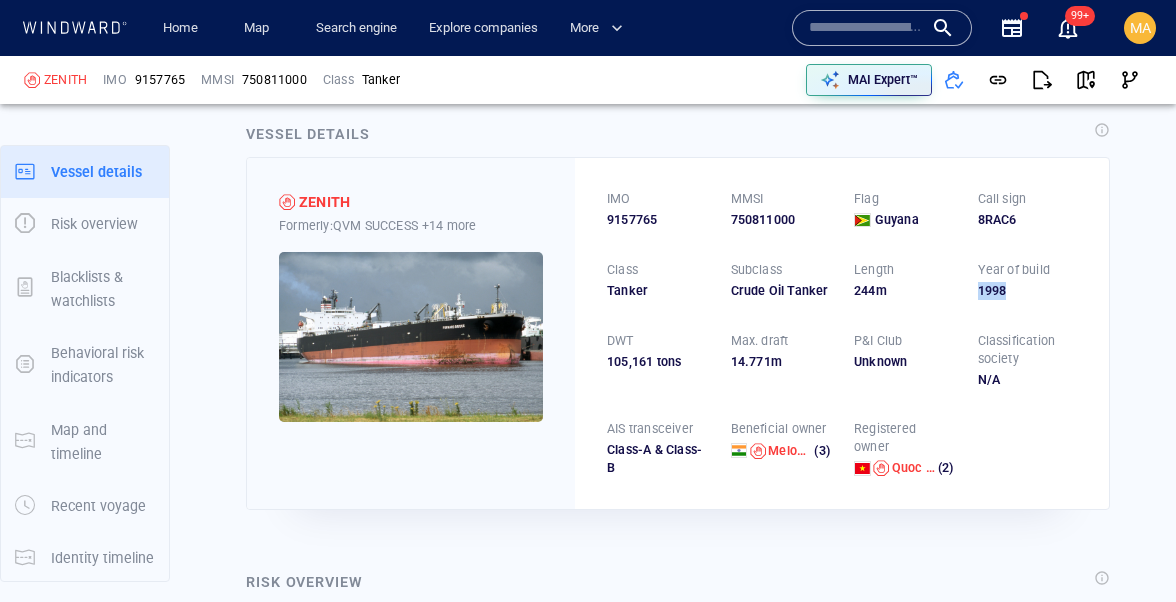 click on "1998" at bounding box center (1028, 291) 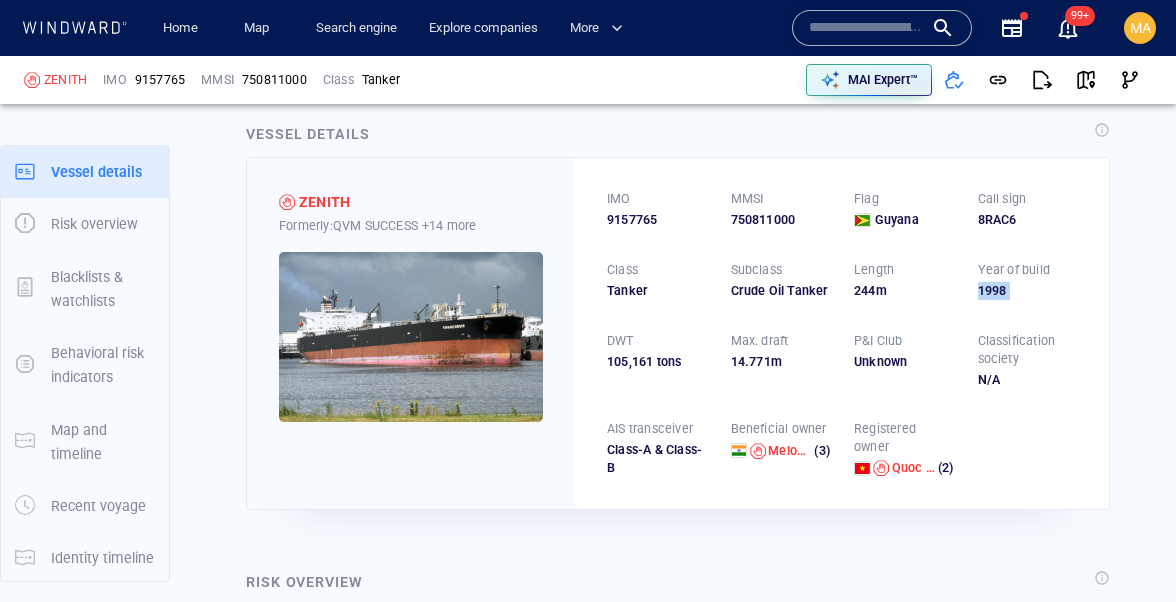 click on "1998" at bounding box center [1028, 291] 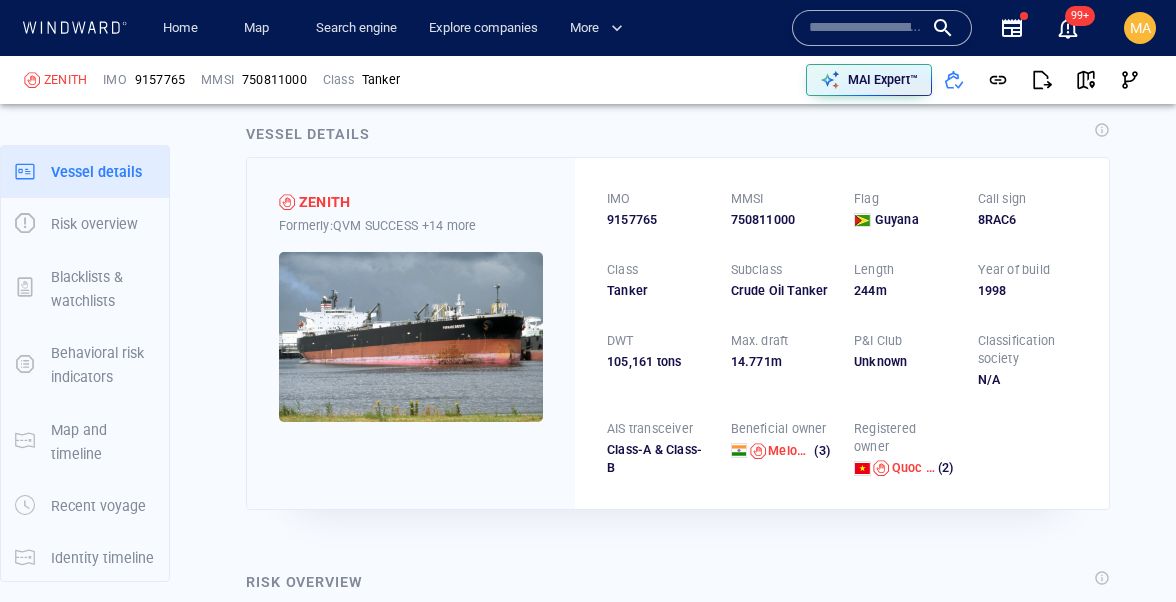 click on "IMO [NUMBER] MMSI [NUMBER] Flag     [COUNTRY] Call sign [CALLSIGN] Class     [SHIP TYPE] Subclass [SHIP TYPE] Length [NUMBER]  m Year of build [YEAR] DWT [NUMBER] tons Max. draft [NUMBER]  m P&I Club Unknown Classification society N/A AIS transceiver Class-A  & & Class-B Beneficial owner [OWNER NAME]  (3) Registered owner [OWNER NAME]  (2)" at bounding box center [842, 333] 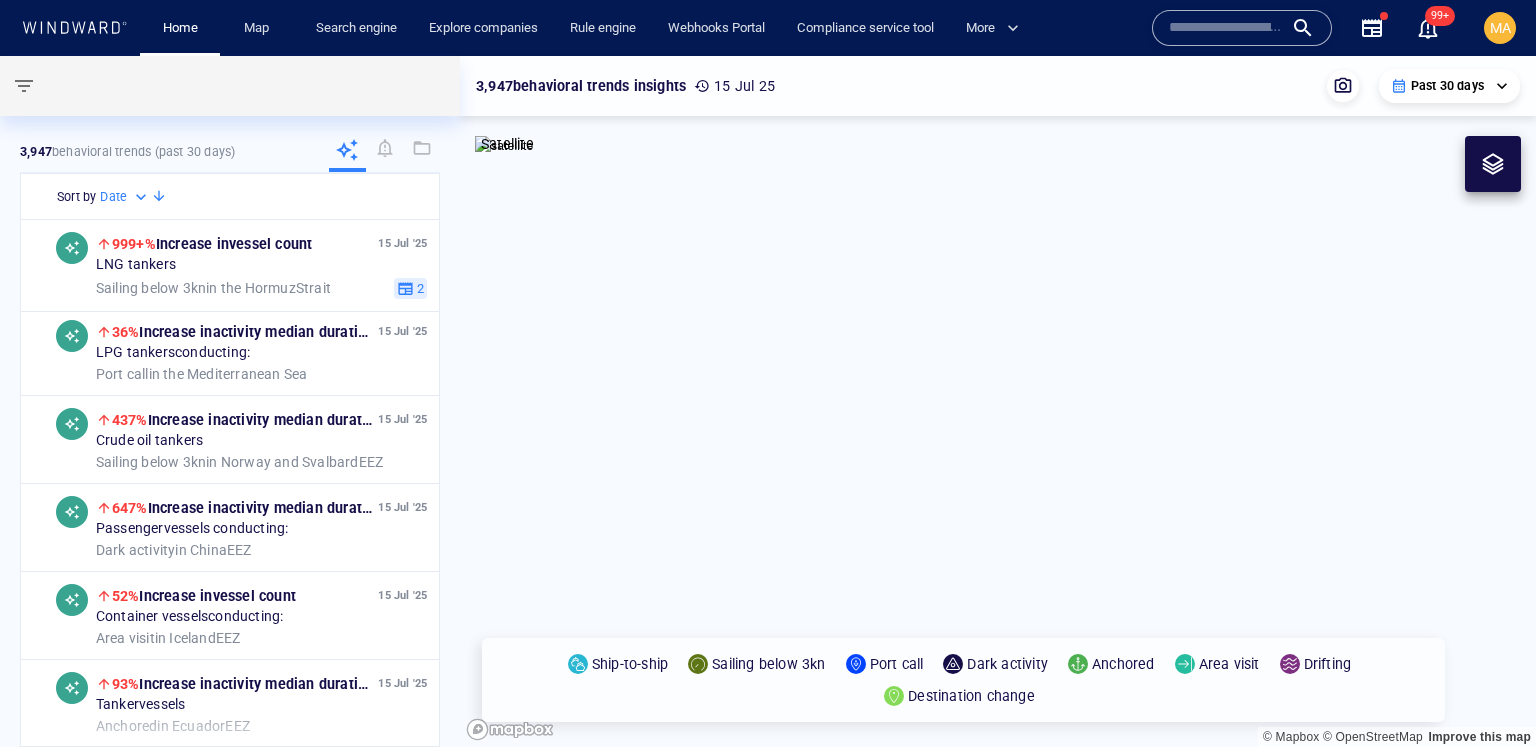 scroll, scrollTop: 0, scrollLeft: 0, axis: both 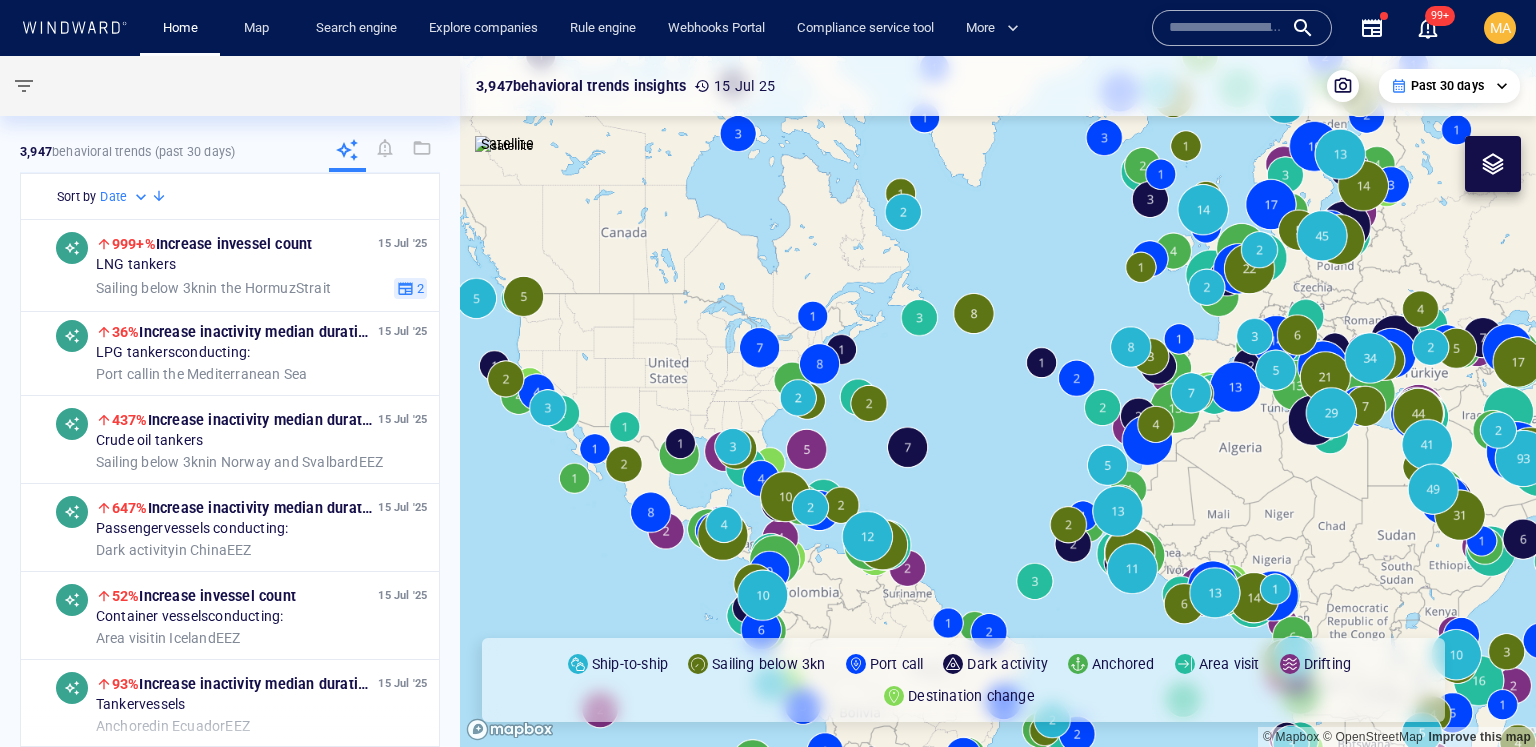 click at bounding box center [1226, 28] 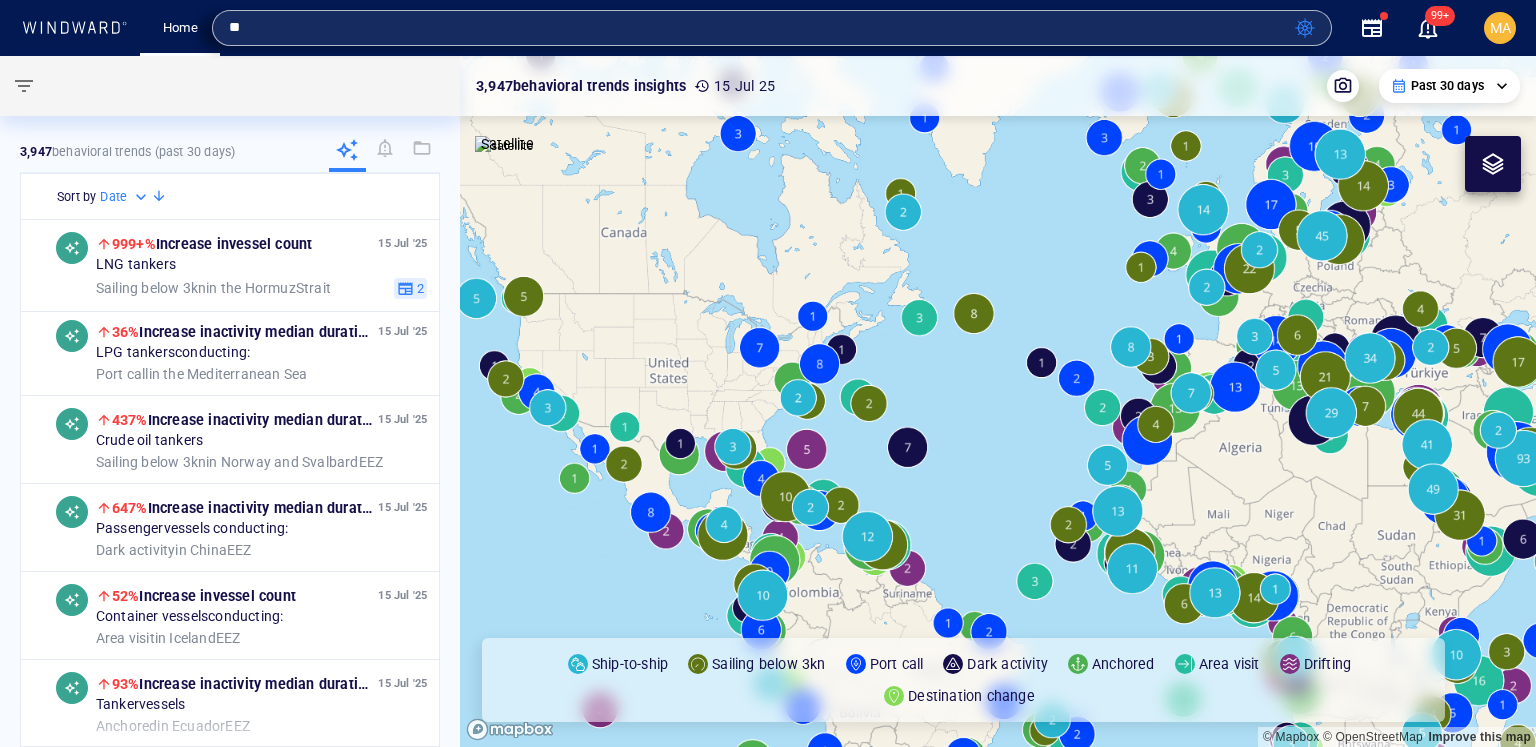 type on "*" 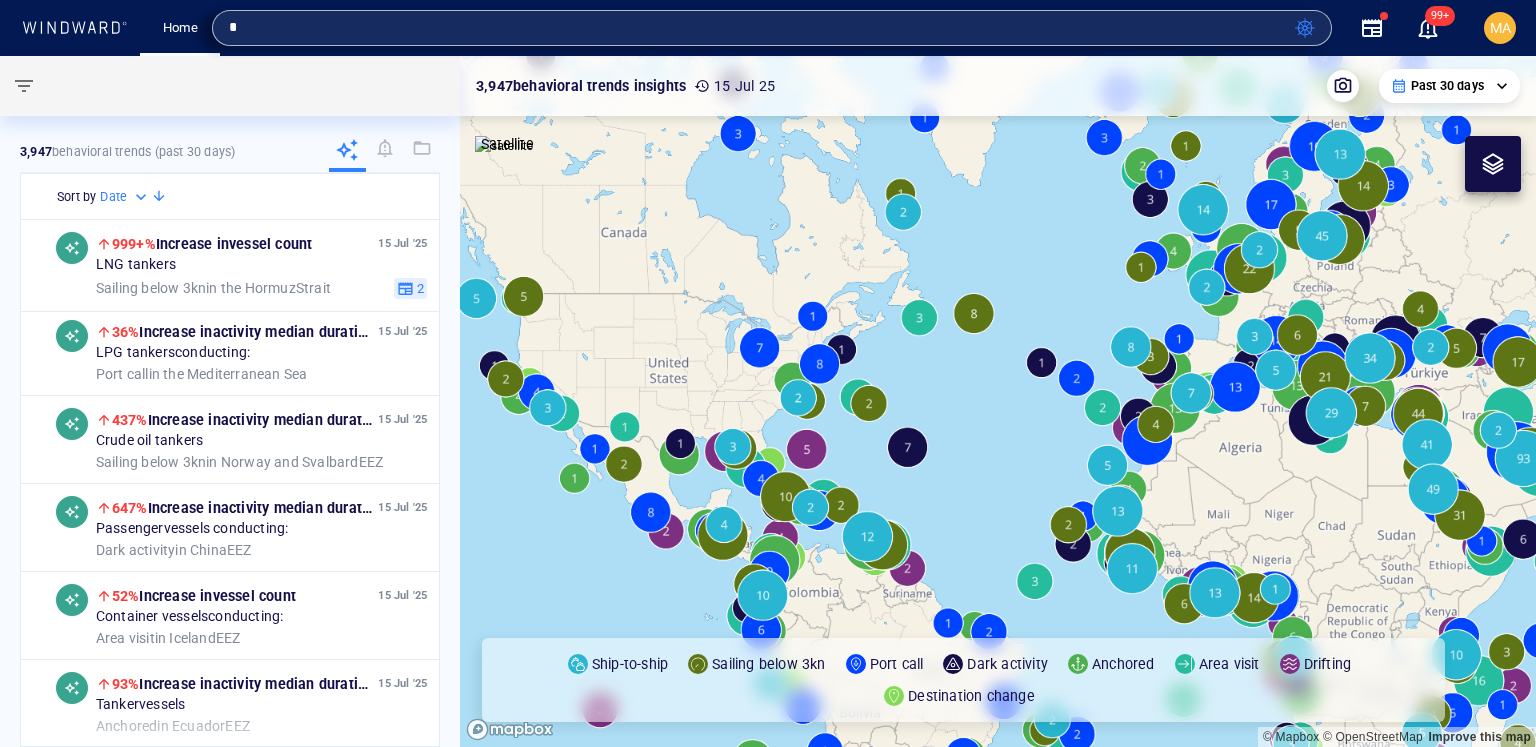 type 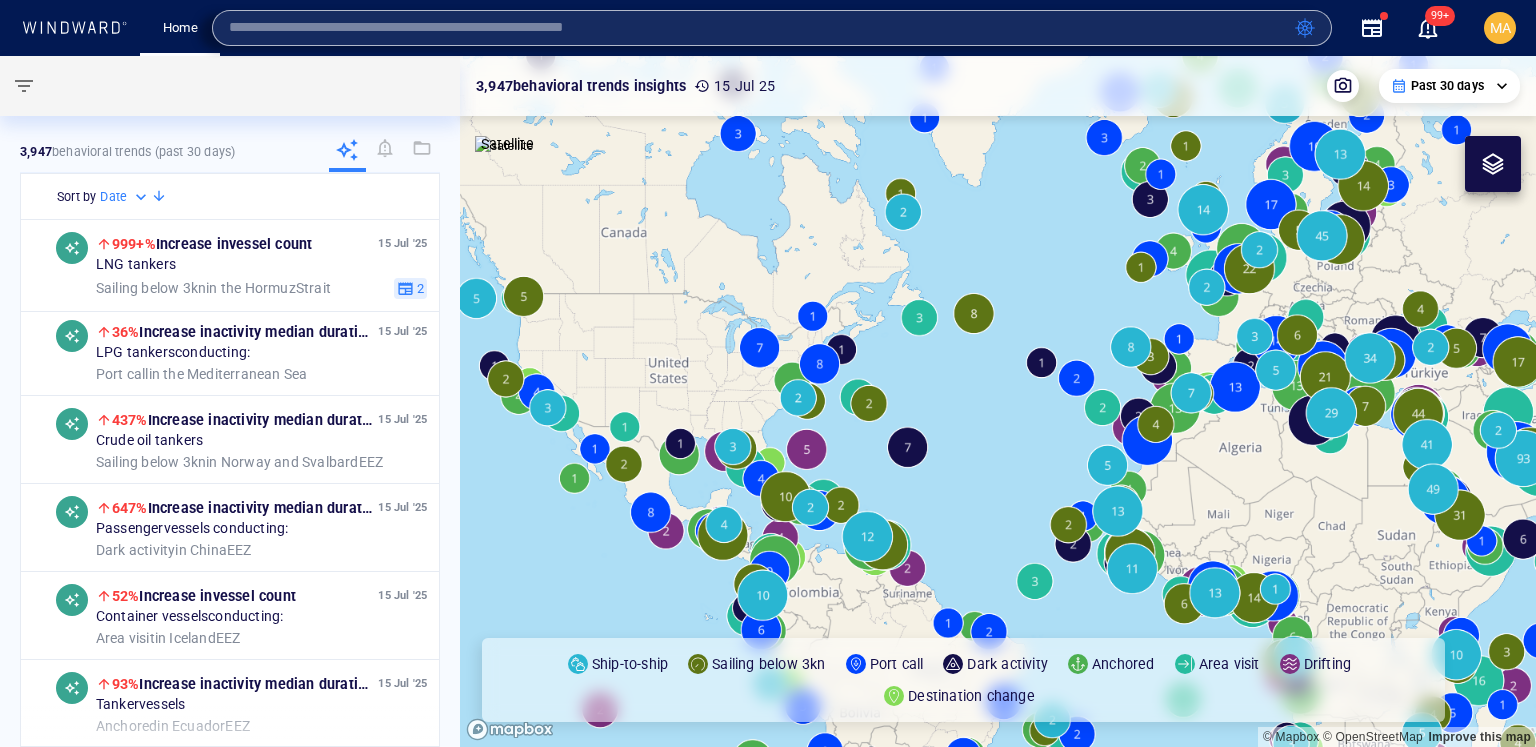 click at bounding box center (998, 401) 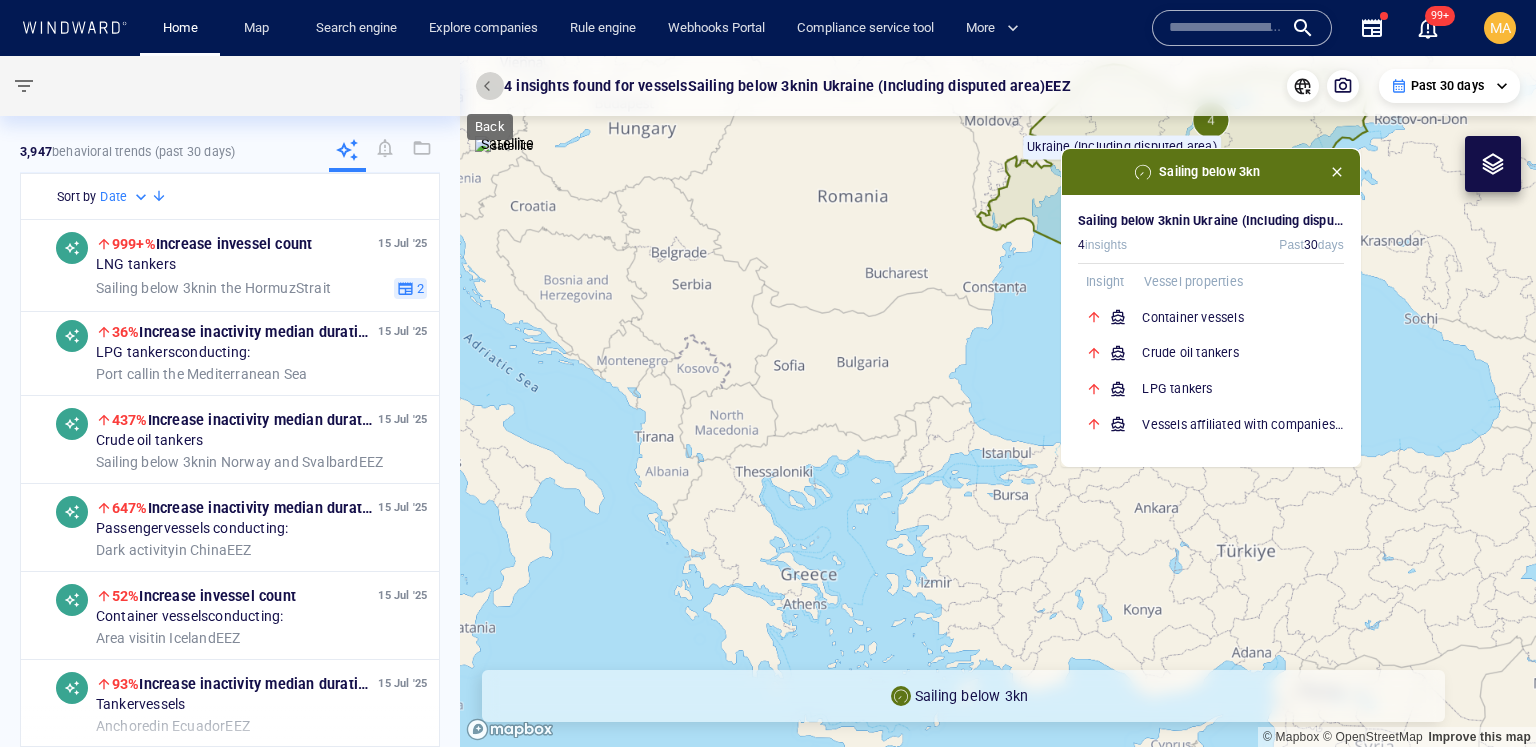 click at bounding box center (490, 86) 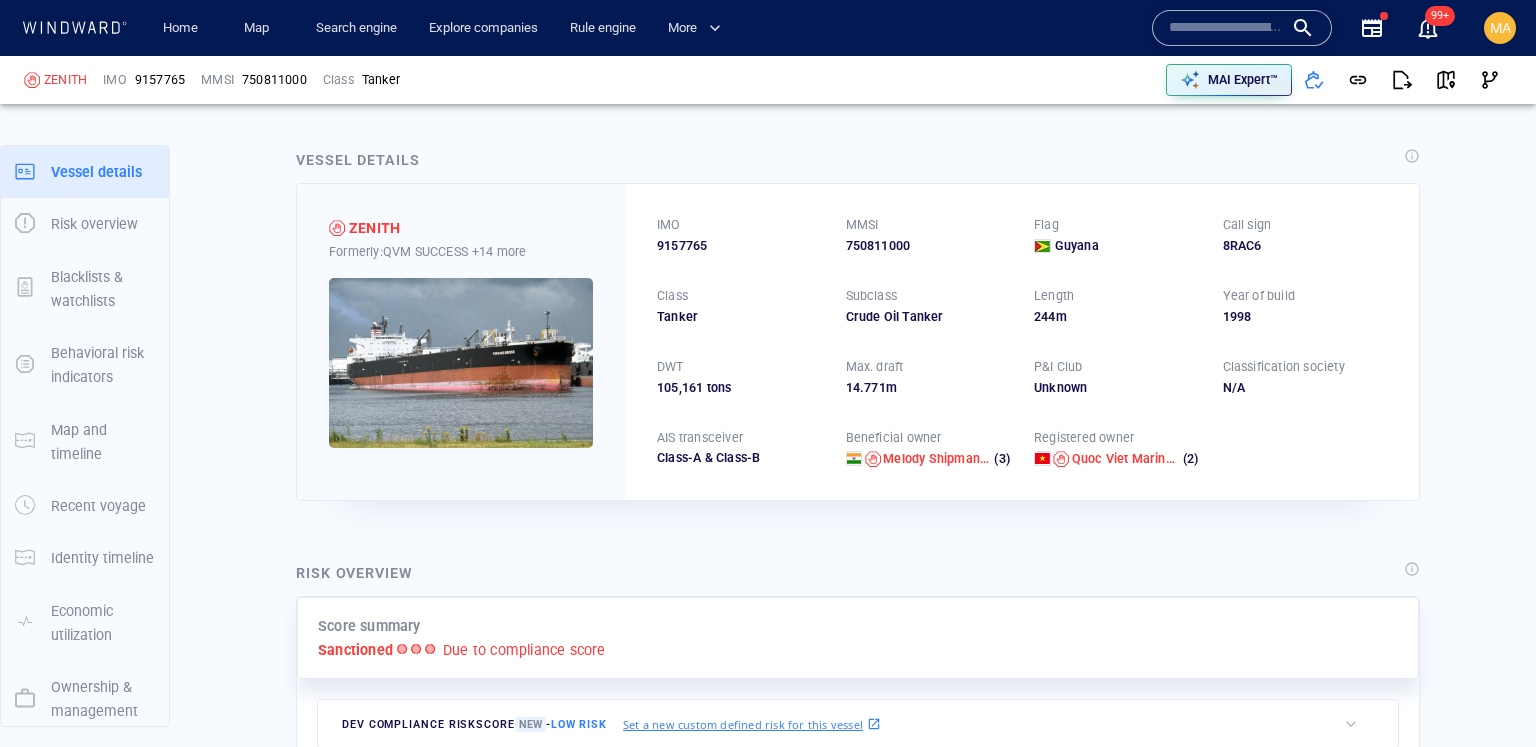 scroll, scrollTop: 0, scrollLeft: 0, axis: both 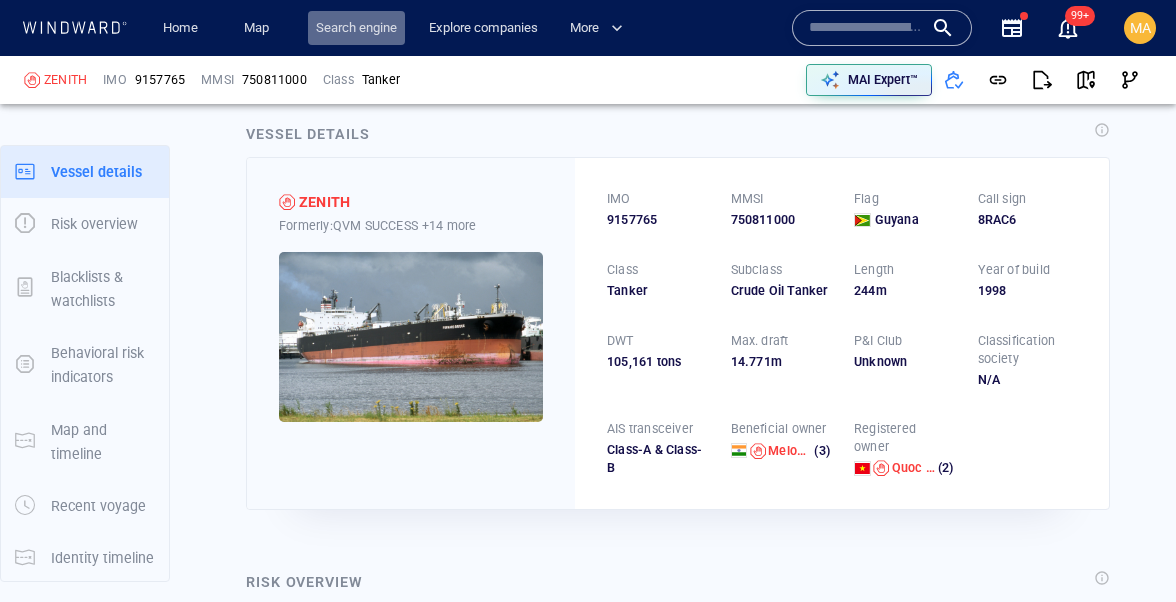 click on "Search engine" at bounding box center (356, 28) 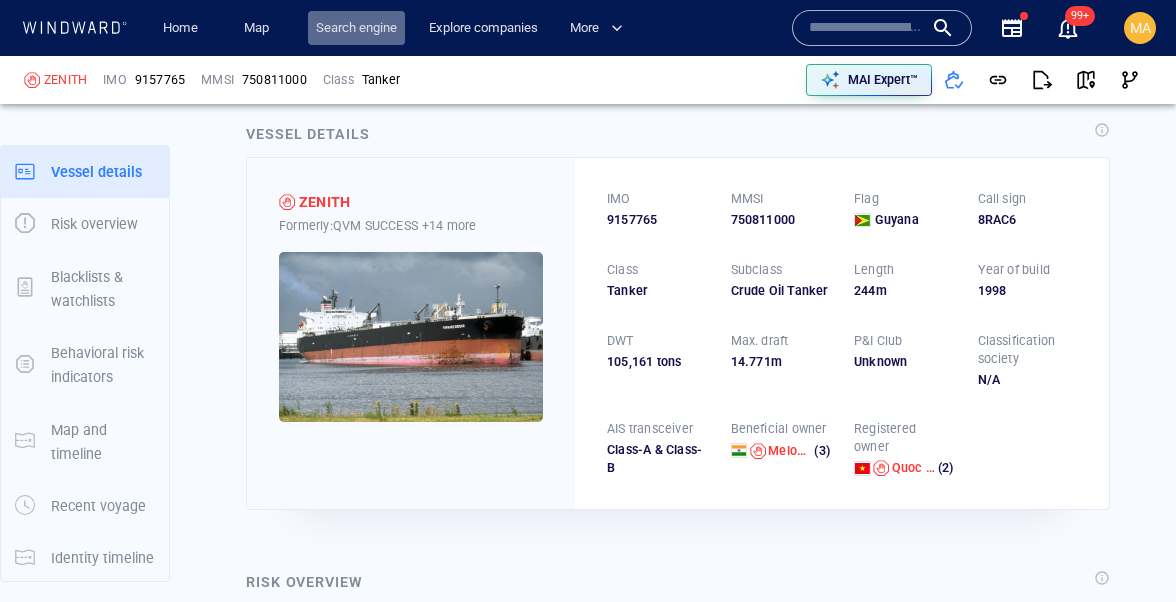 scroll, scrollTop: 0, scrollLeft: 0, axis: both 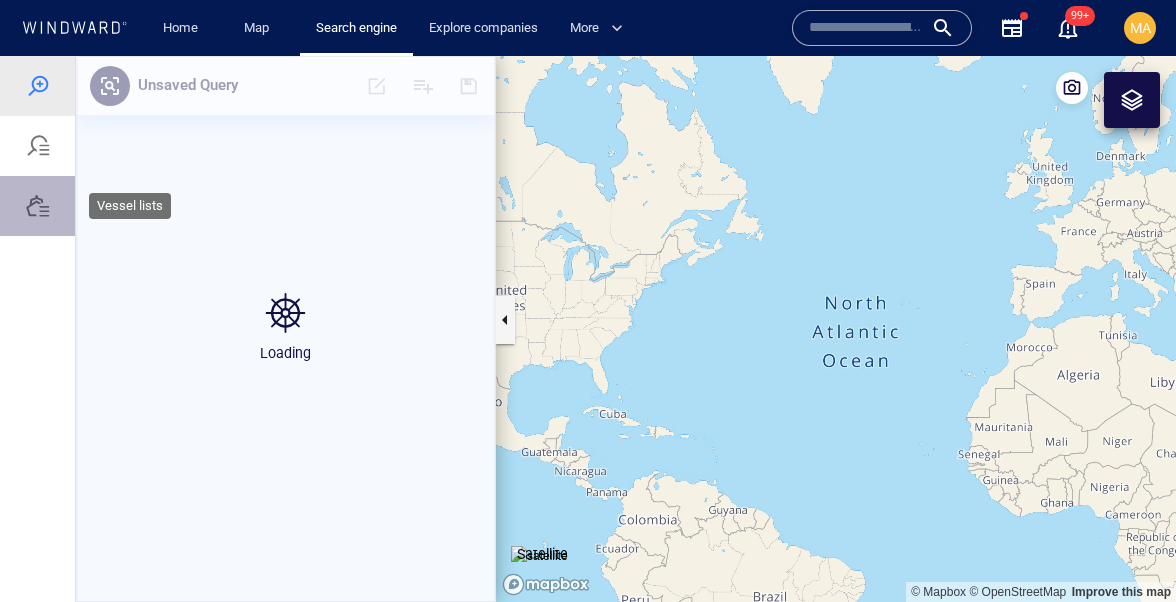 click at bounding box center [38, 206] 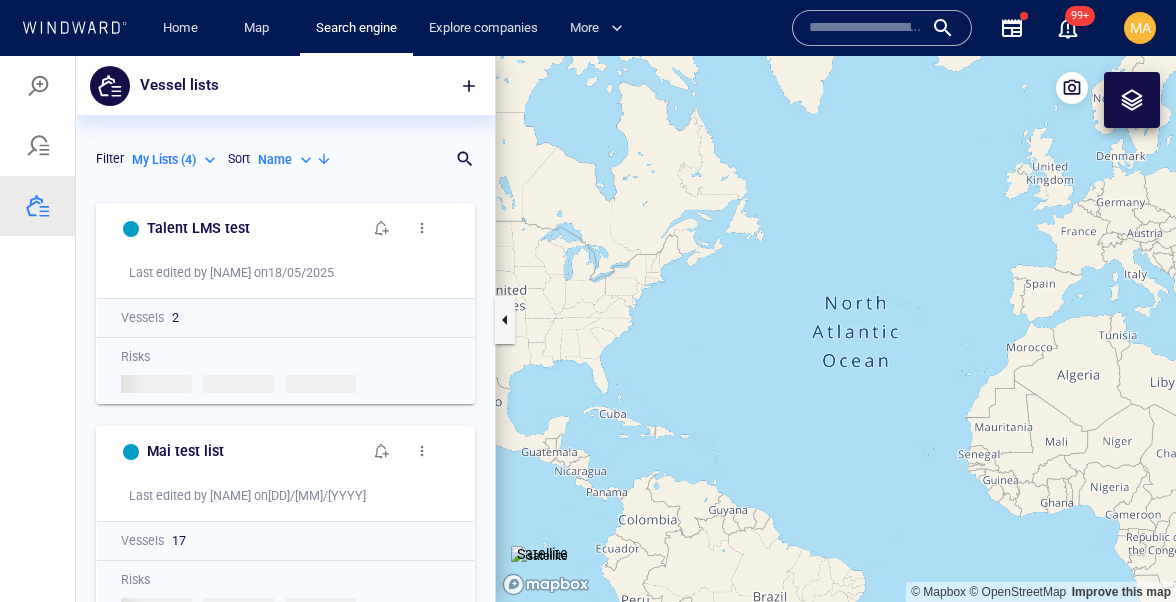 scroll, scrollTop: 0, scrollLeft: 0, axis: both 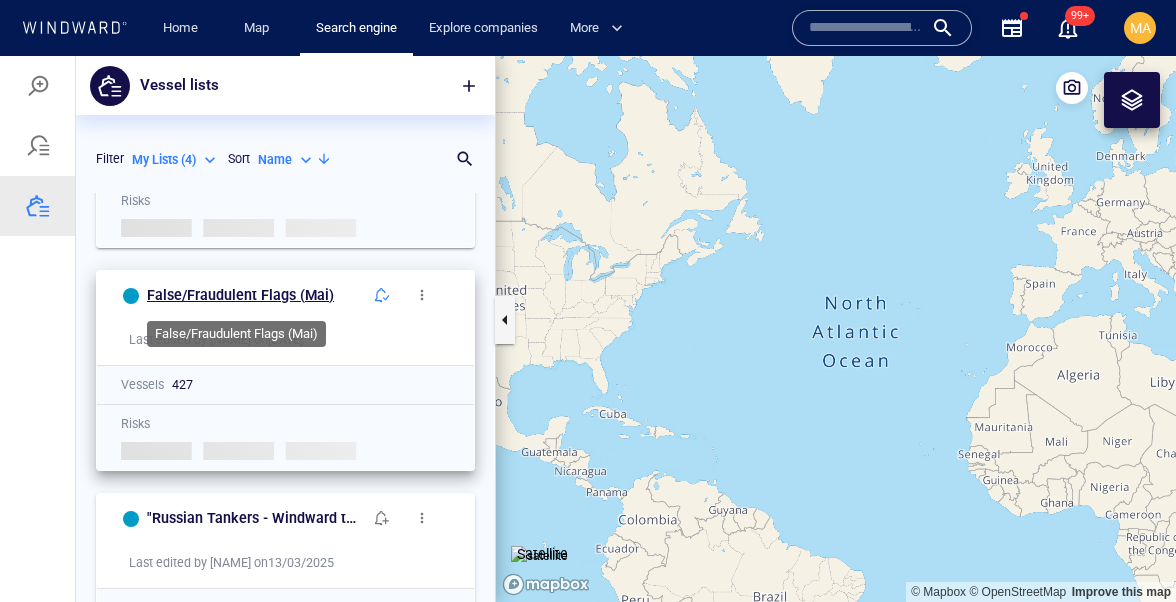 click on "False/Fraudulent Flags (Mai)" at bounding box center (240, 295) 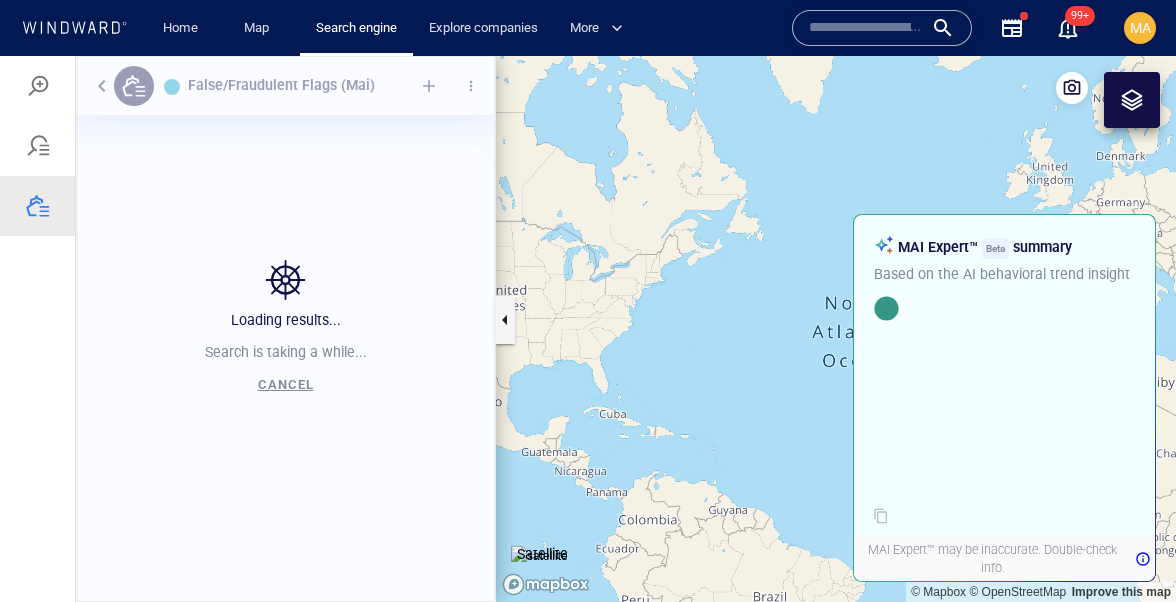 scroll, scrollTop: 0, scrollLeft: 0, axis: both 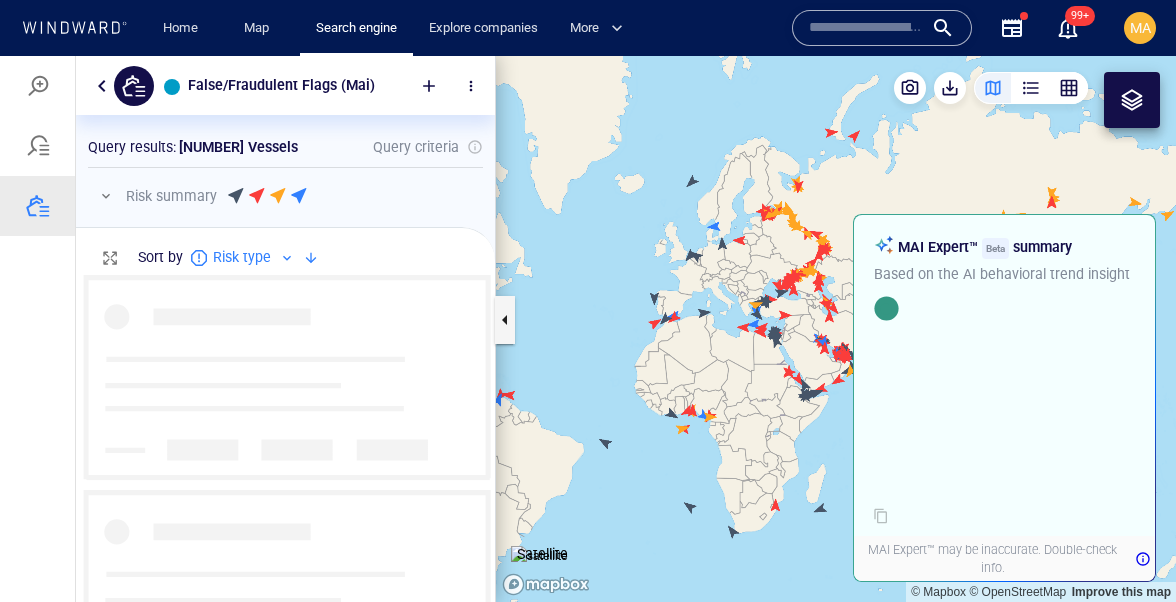 click at bounding box center [1031, 88] 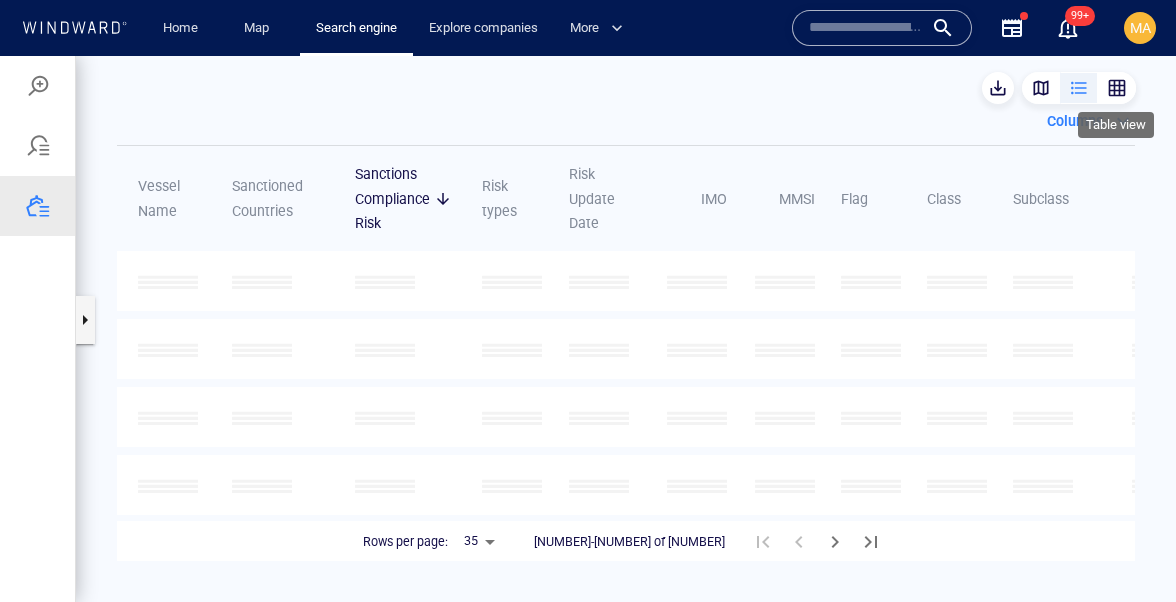 click at bounding box center (1117, 88) 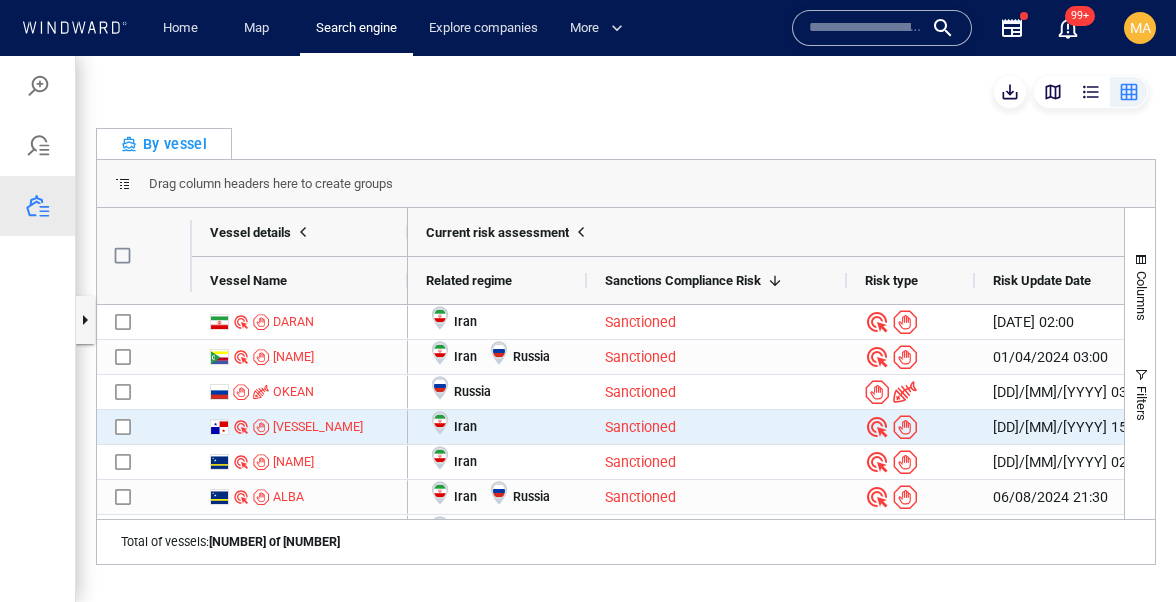 scroll, scrollTop: 20, scrollLeft: 0, axis: vertical 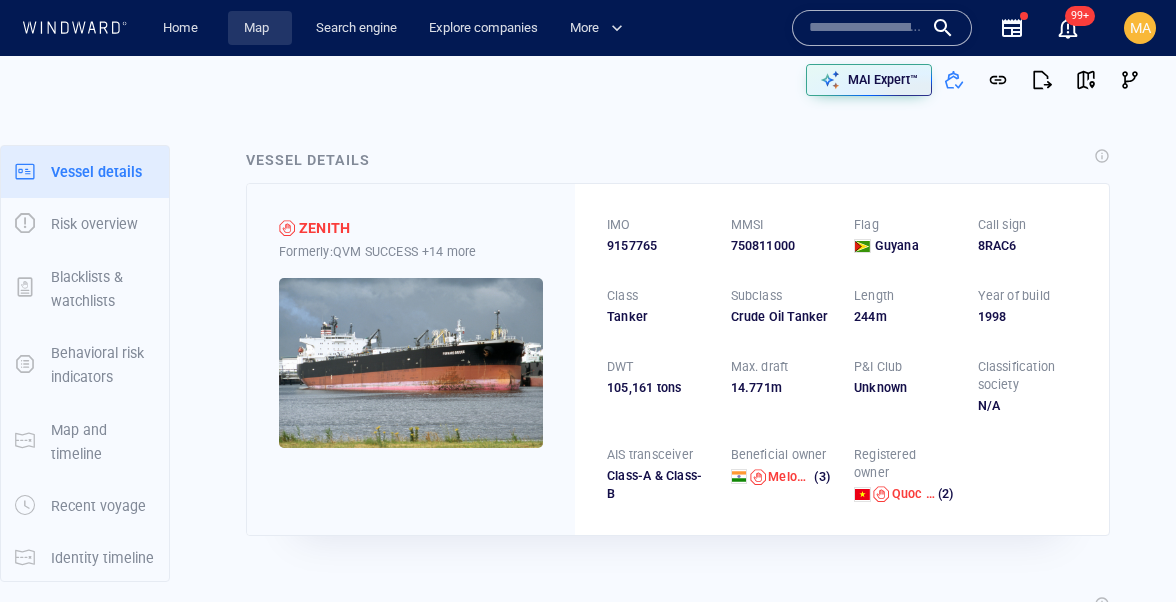click on "Map" at bounding box center [260, 28] 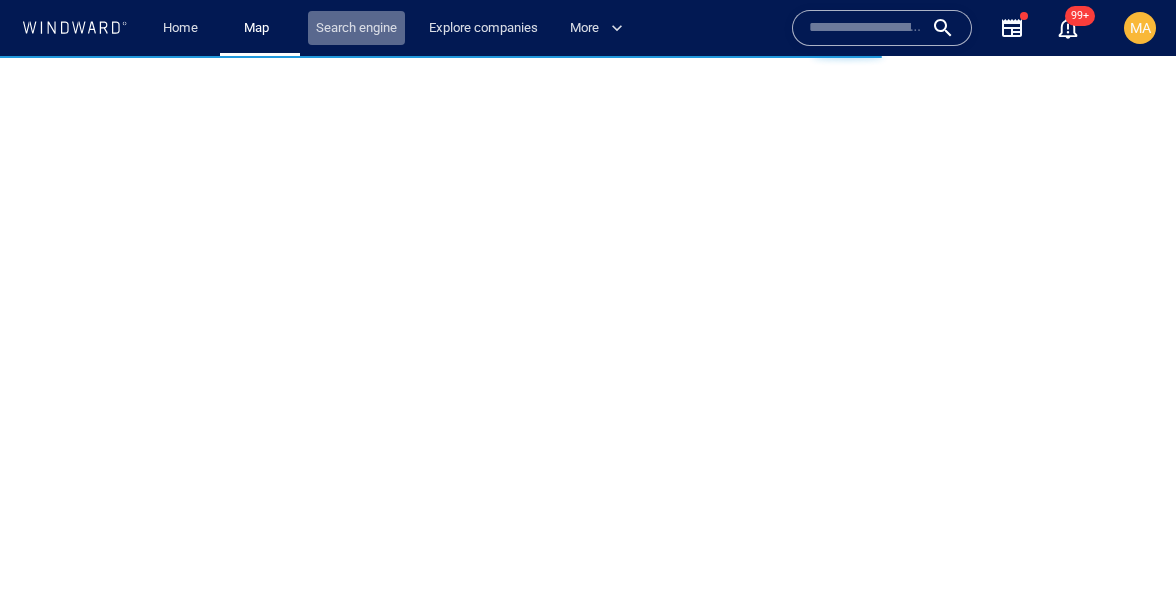click on "Search engine" at bounding box center [356, 28] 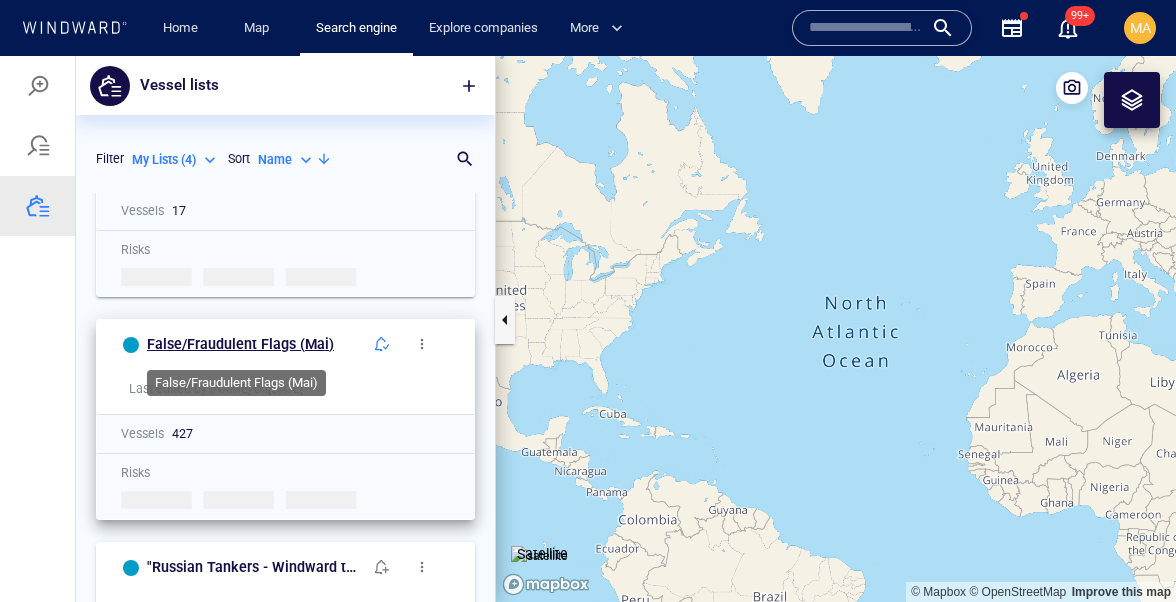 click on "False/Fraudulent Flags (Mai)" at bounding box center [240, 344] 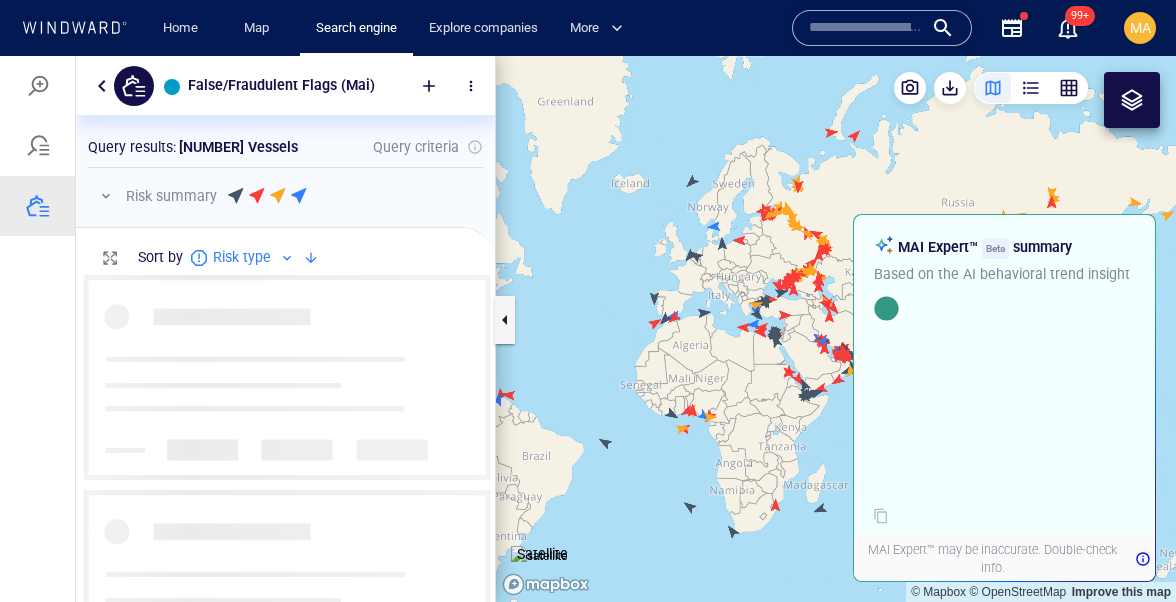 click at bounding box center (1069, 88) 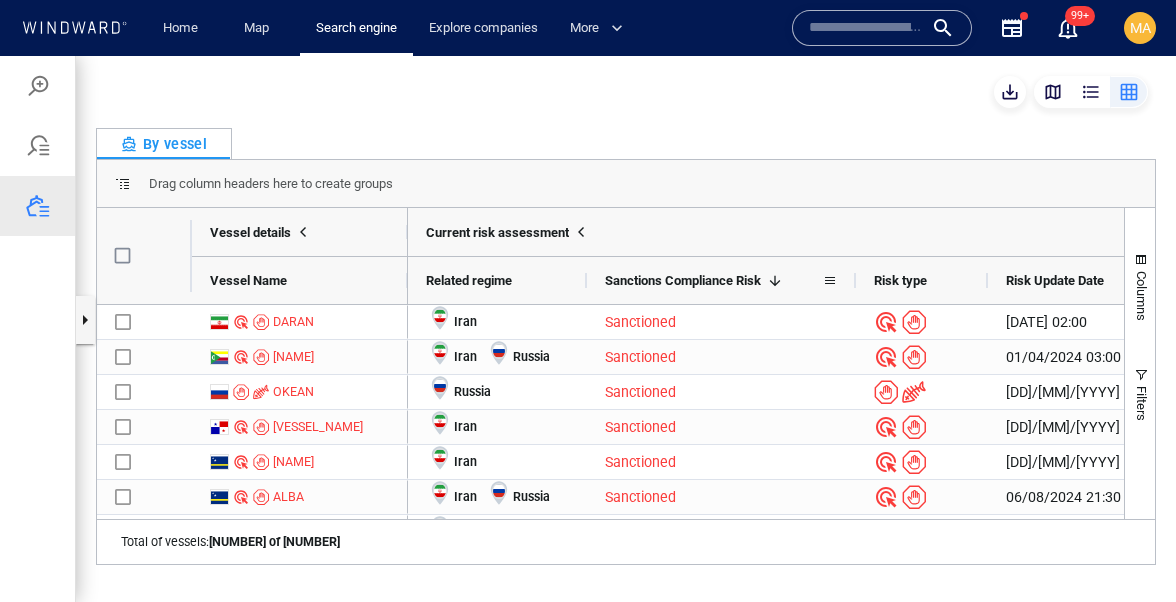 click at bounding box center [775, 281] 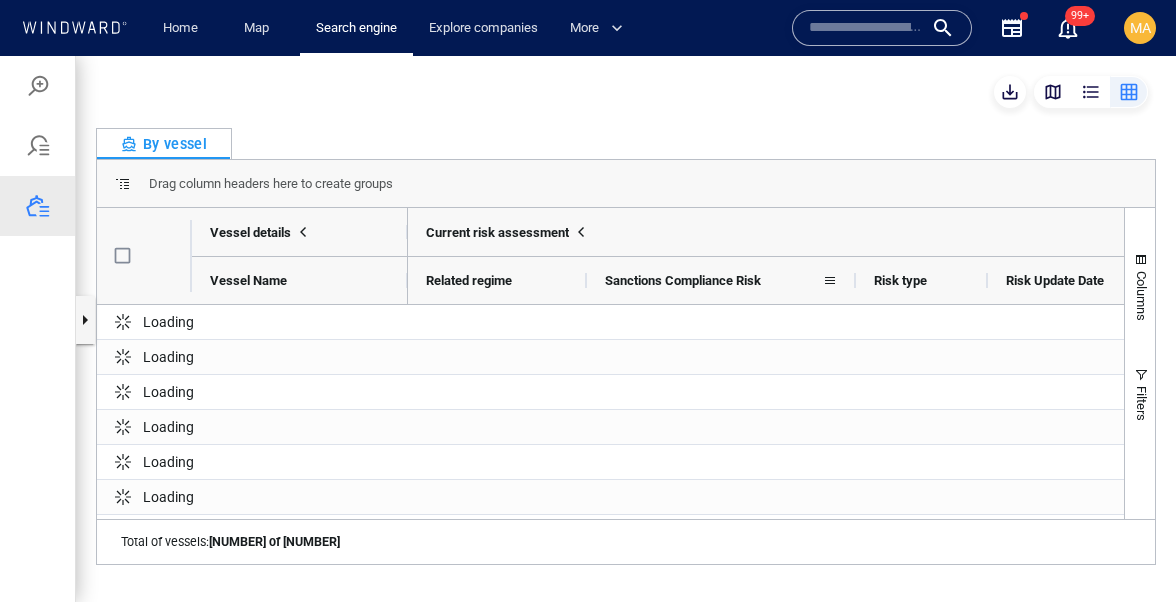 click on "Sanctions Compliance Risk" at bounding box center (713, 280) 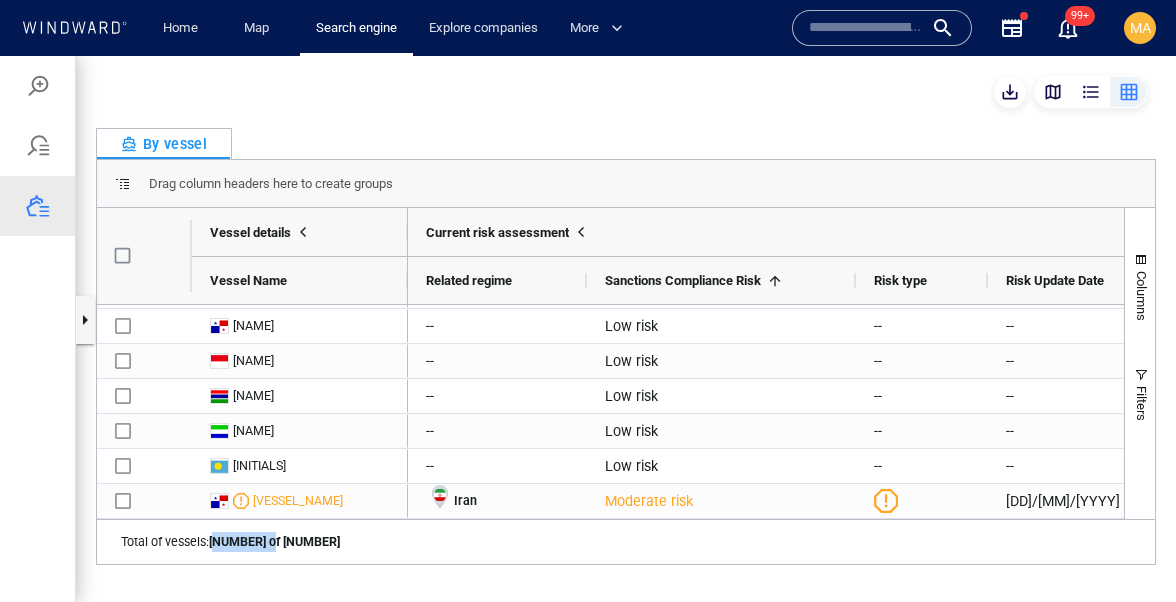 drag, startPoint x: 223, startPoint y: 538, endPoint x: 274, endPoint y: 539, distance: 51.009804 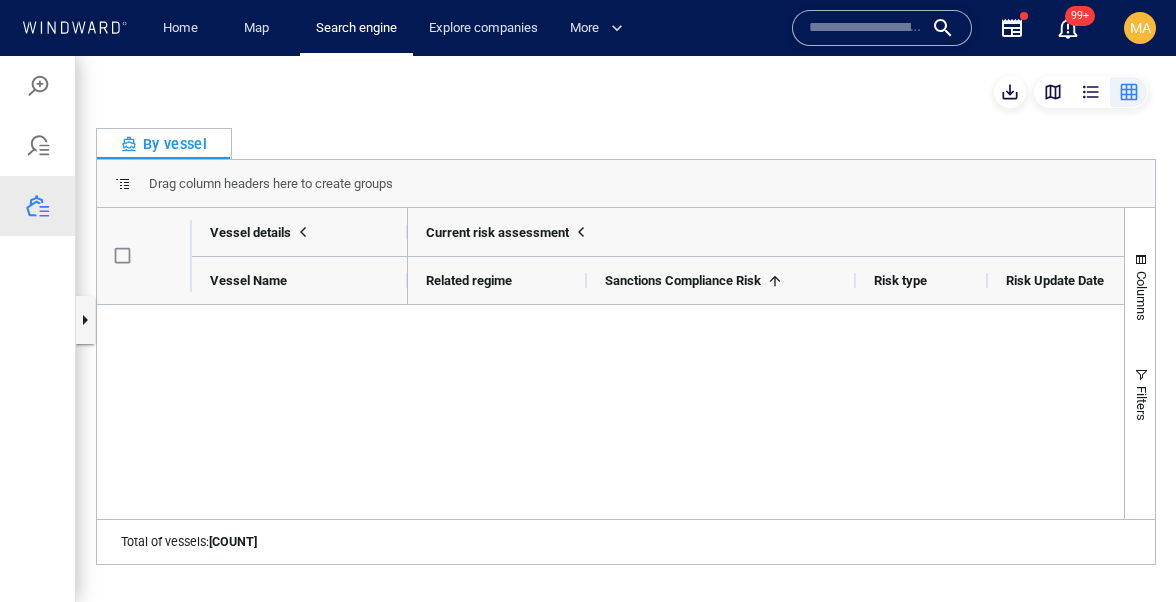 scroll, scrollTop: 0, scrollLeft: 0, axis: both 